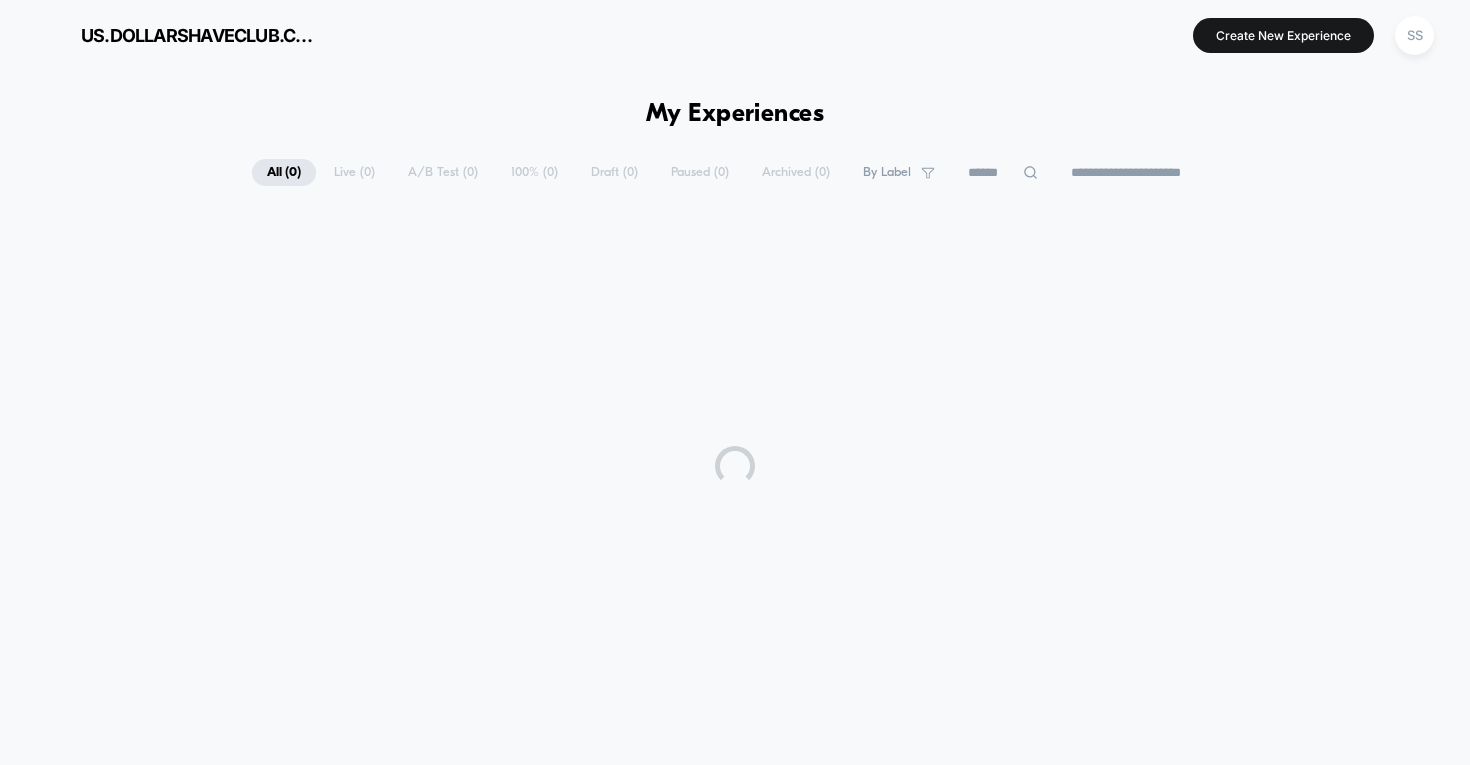 scroll, scrollTop: 0, scrollLeft: 0, axis: both 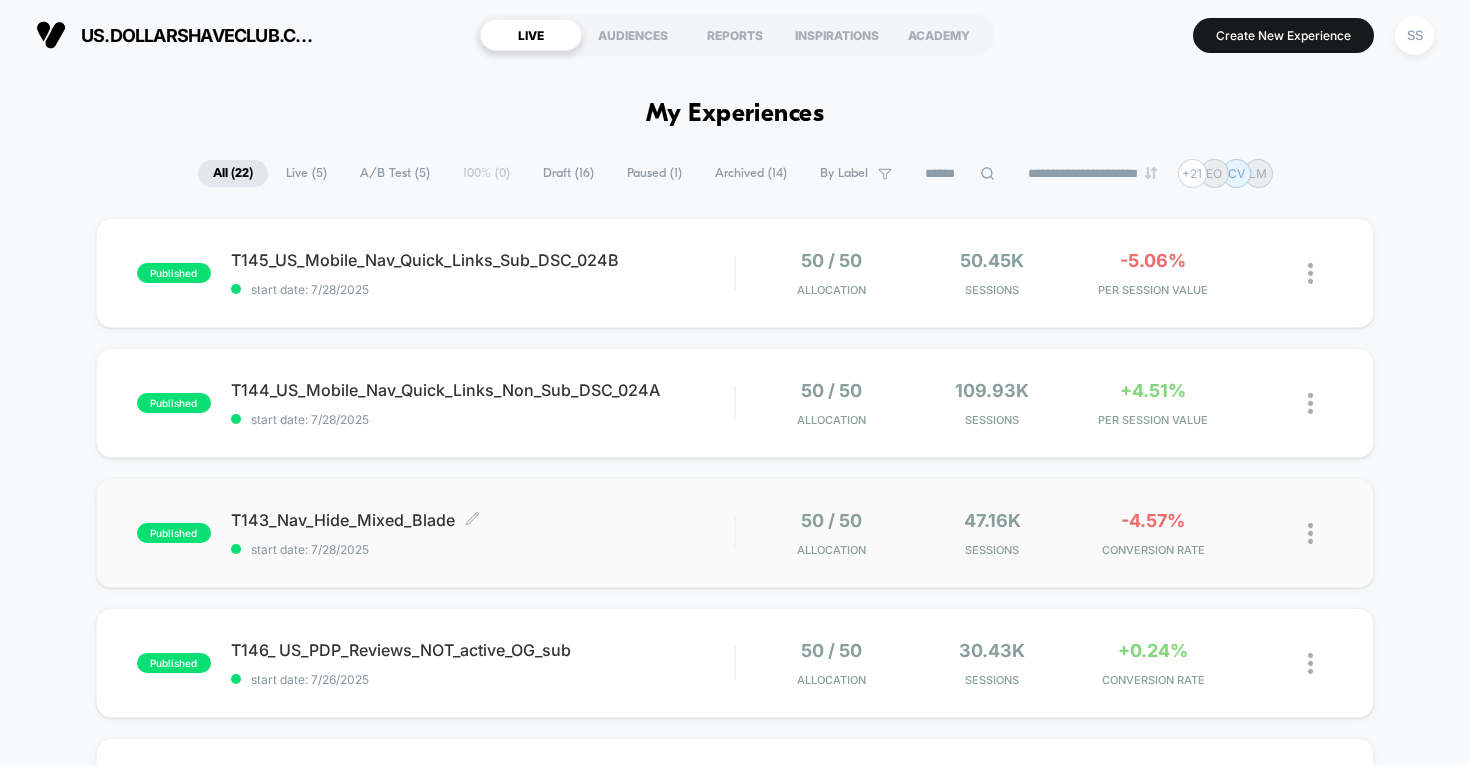 click on "T143_Nav_Hide_Mixed_Blade Click to edit experience details" at bounding box center (483, 520) 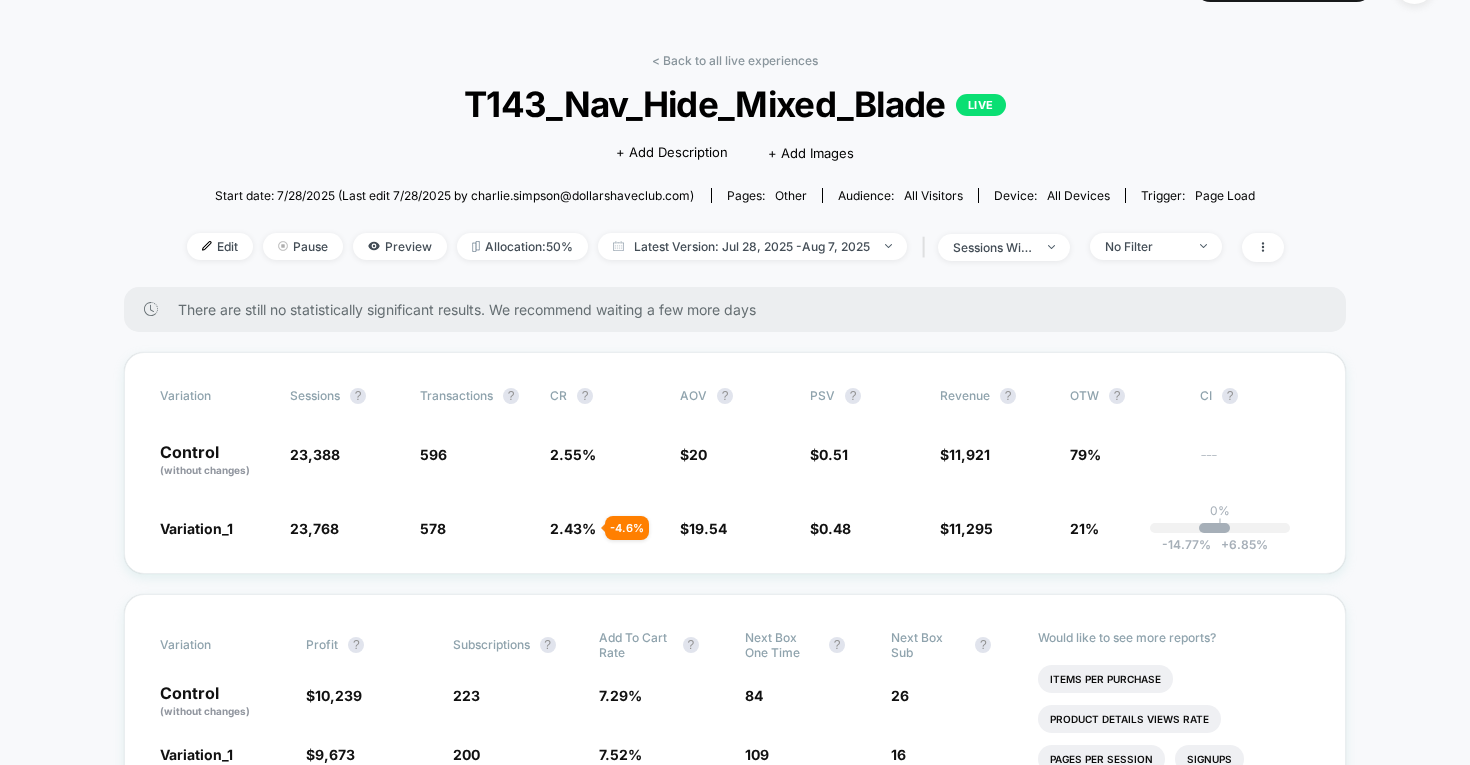 scroll, scrollTop: 0, scrollLeft: 0, axis: both 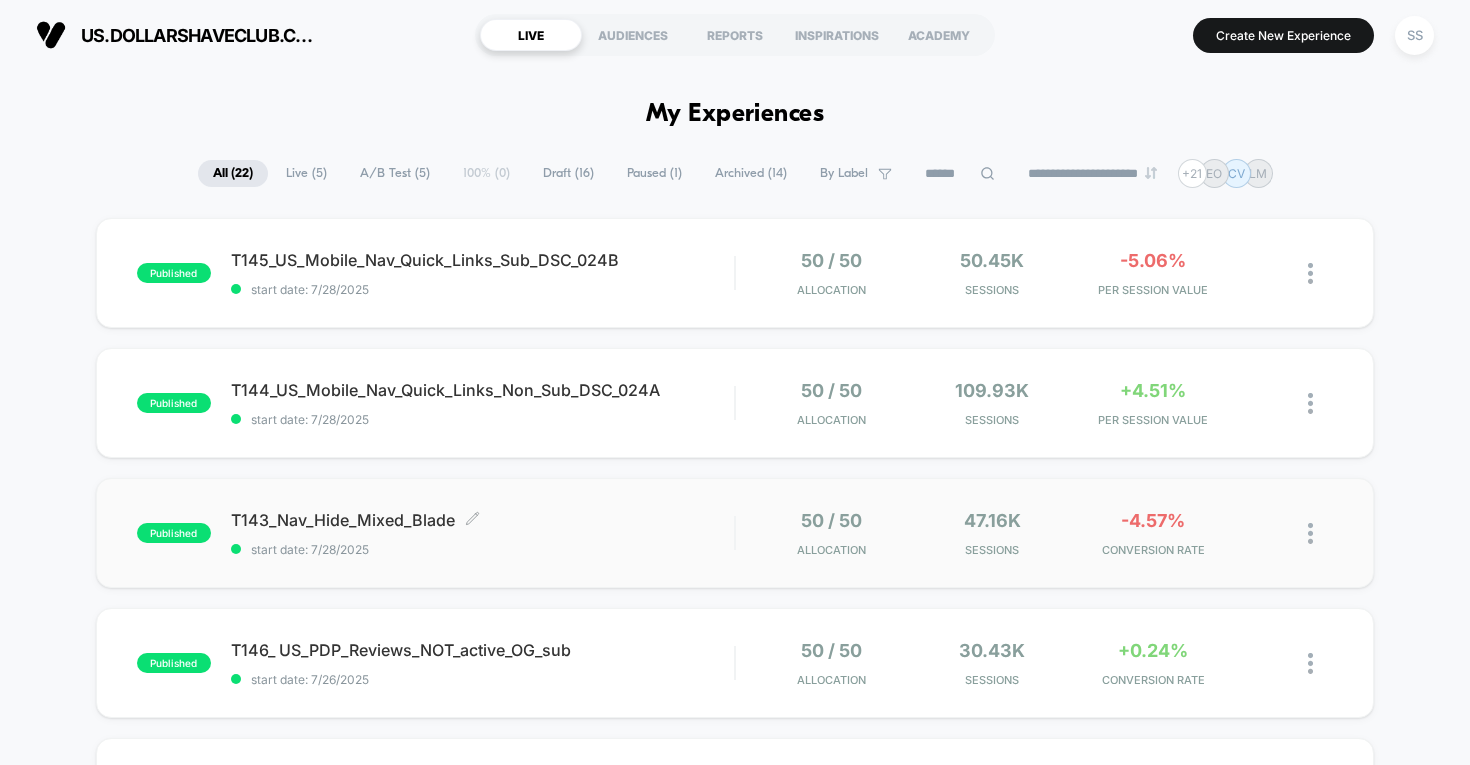 click on "T143_Nav_Hide_Mixed_Blade Click to edit experience details" at bounding box center (483, 520) 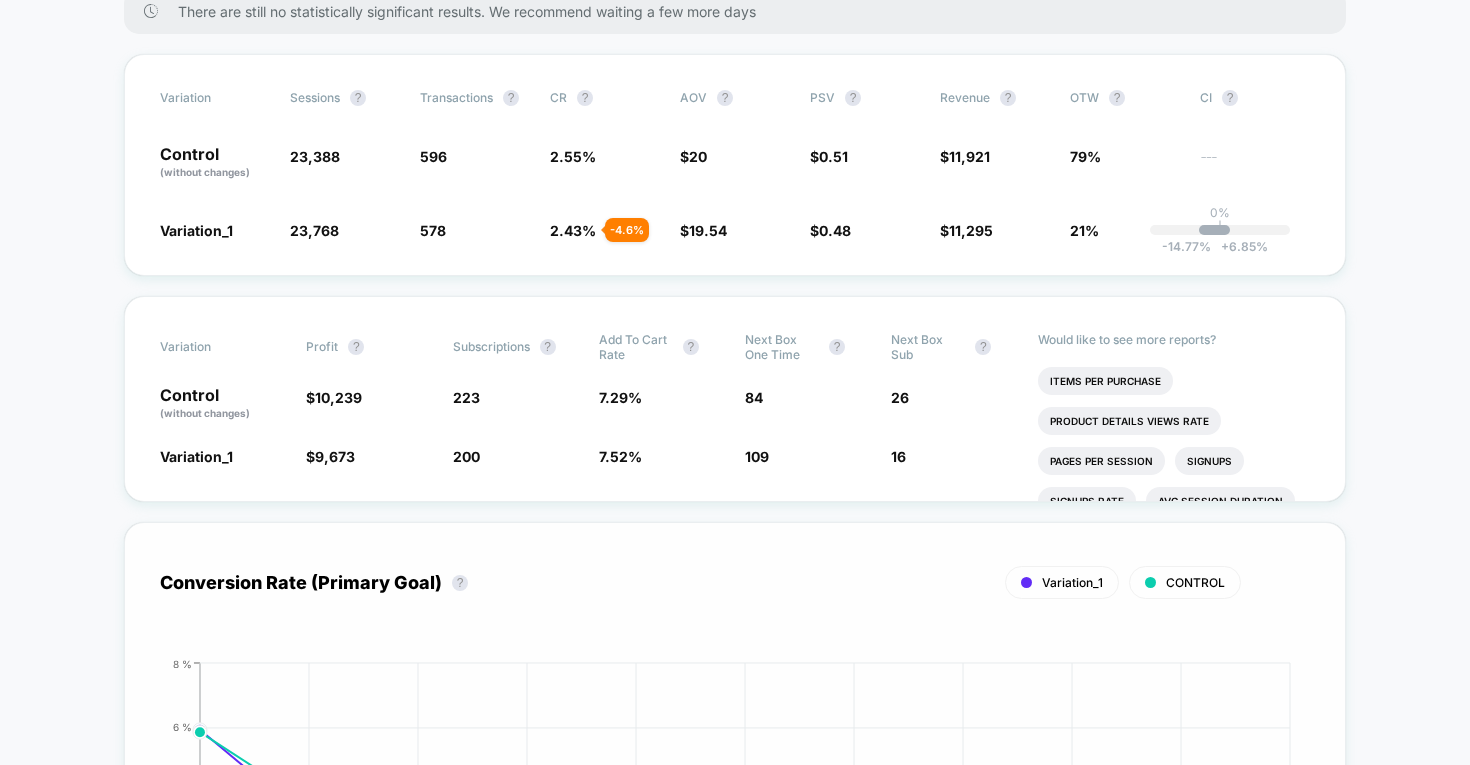 scroll, scrollTop: 250, scrollLeft: 0, axis: vertical 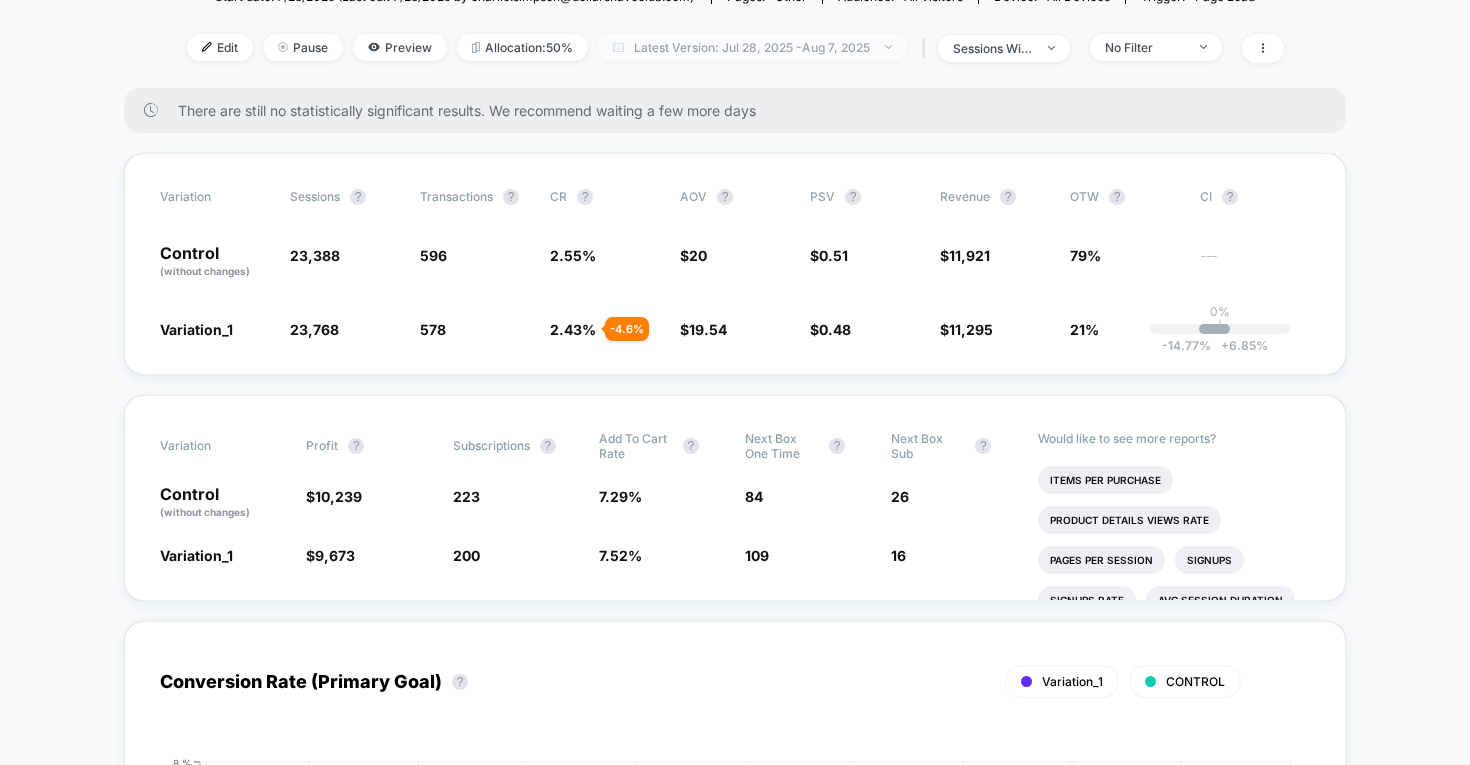 click on "Latest Version:     Jul 28, 2025    -    Aug 7, 2025" at bounding box center (752, 47) 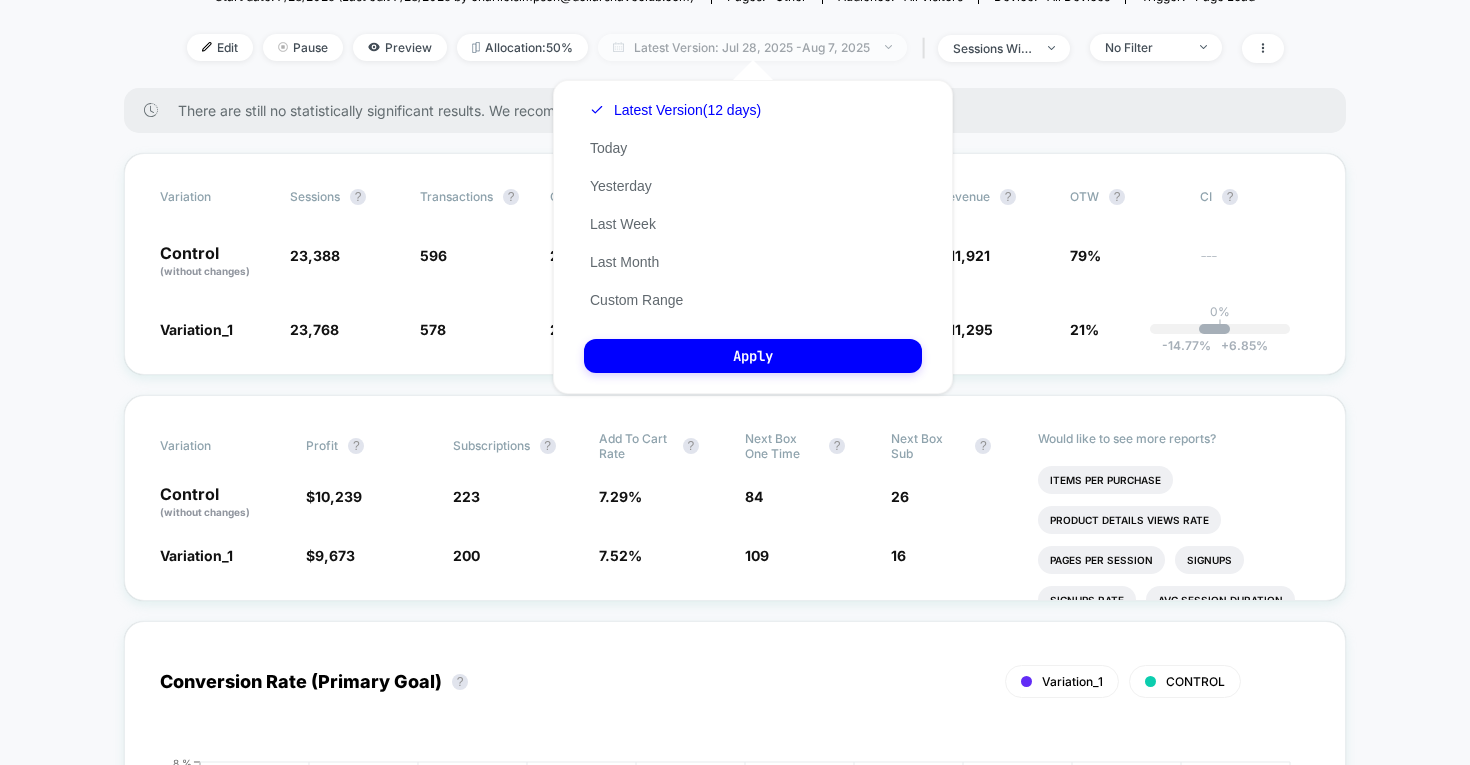 click on "Latest Version:     Jul 28, 2025    -    Aug 7, 2025" at bounding box center (752, 47) 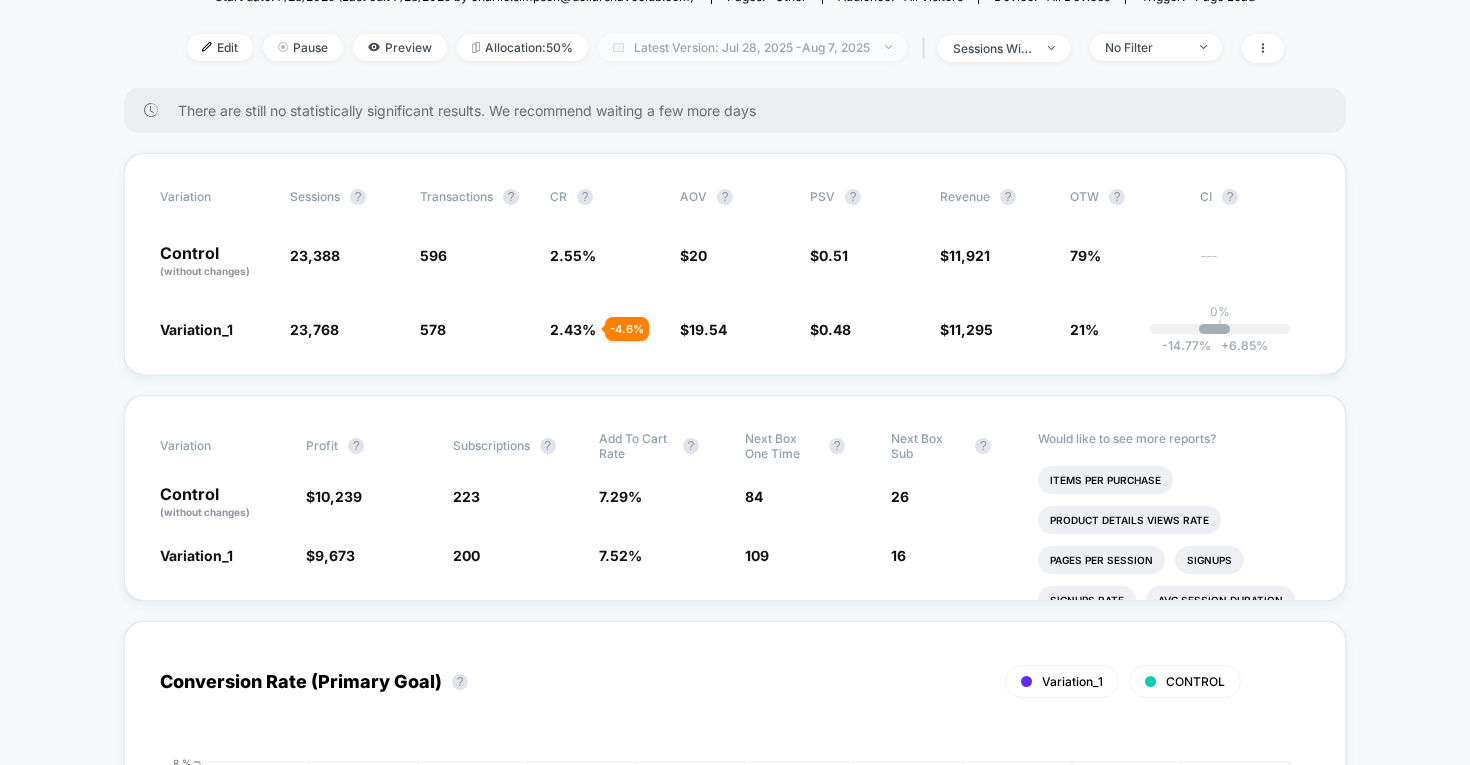 click on "Latest Version:     Jul 28, 2025    -    Aug 7, 2025" at bounding box center [752, 47] 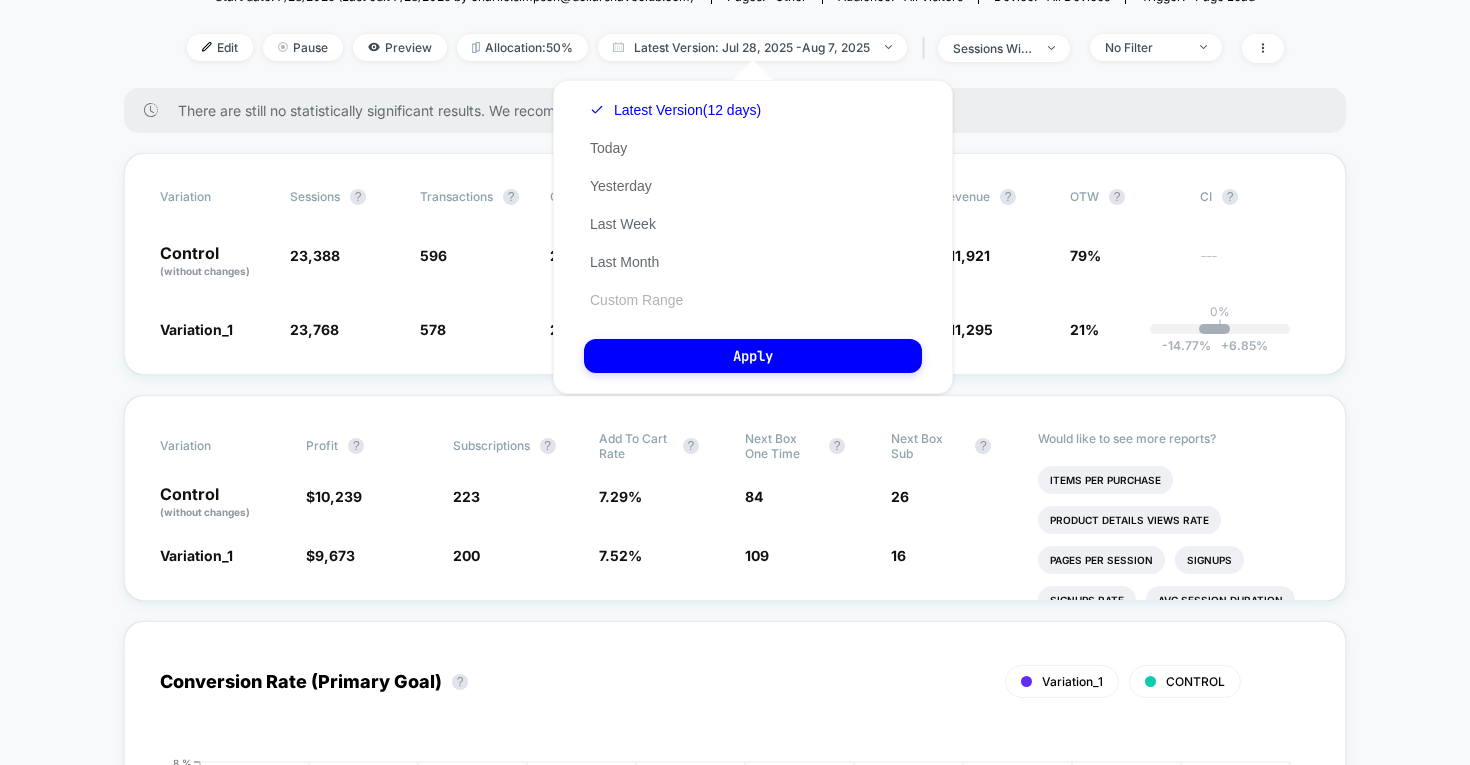 click on "Custom Range" at bounding box center (636, 300) 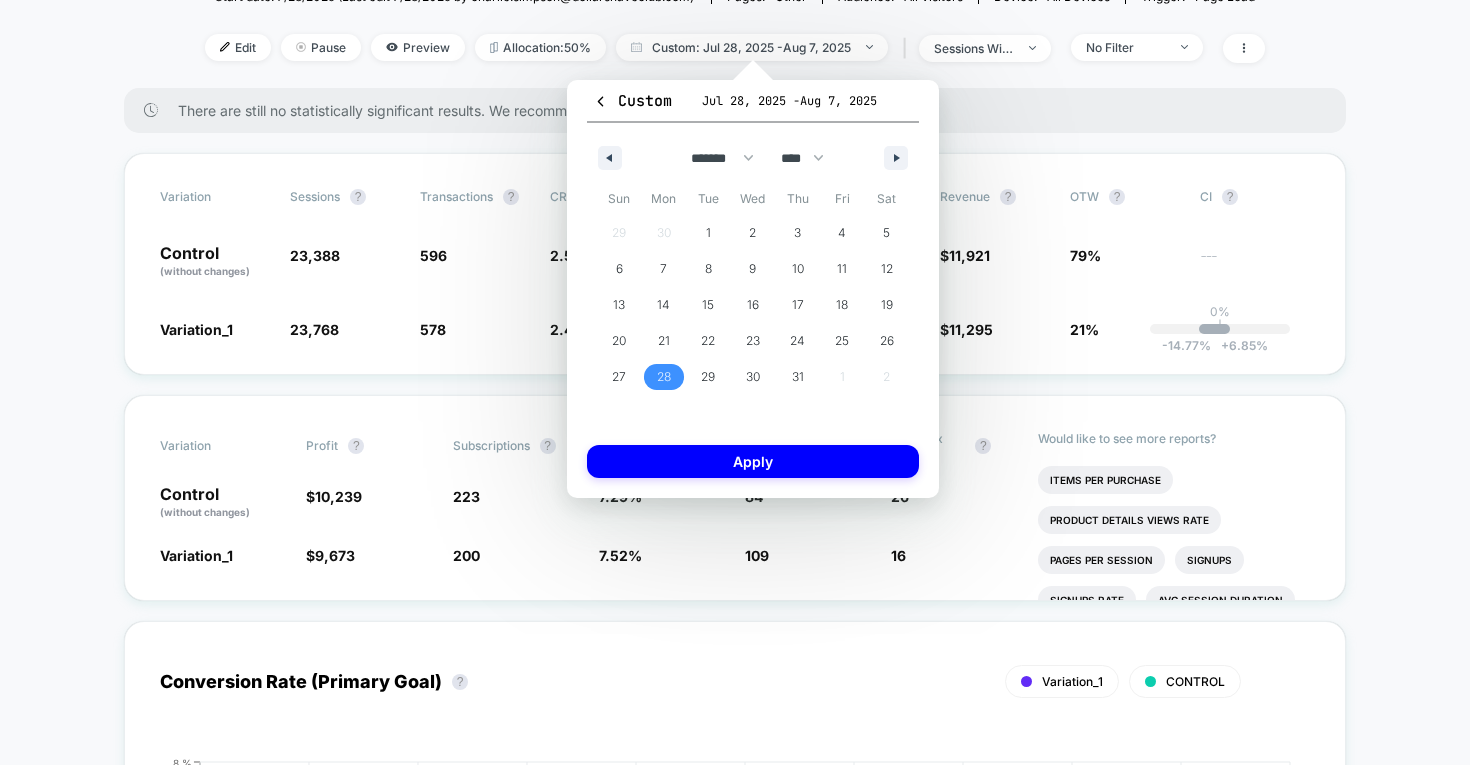 click on "28" at bounding box center (664, 377) 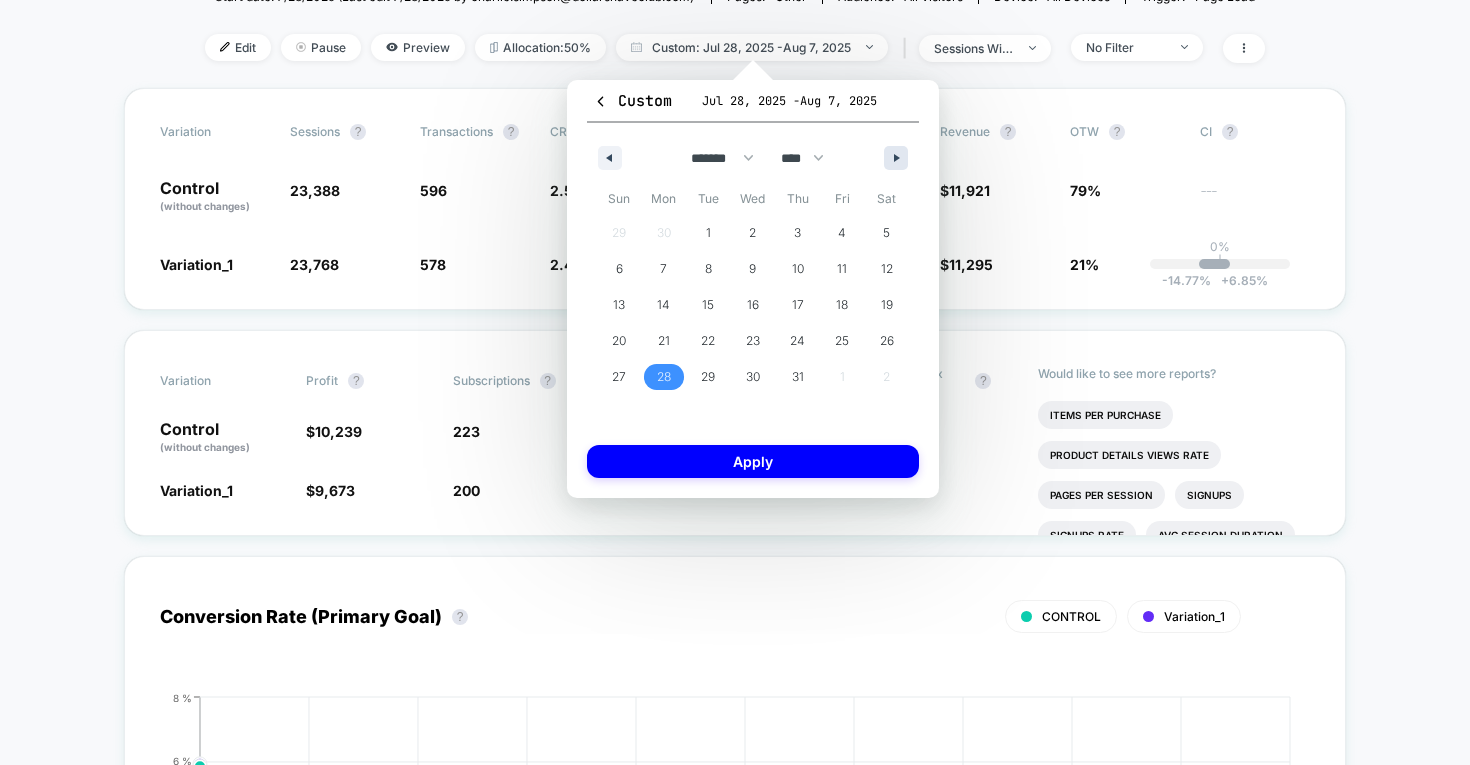 click at bounding box center (896, 158) 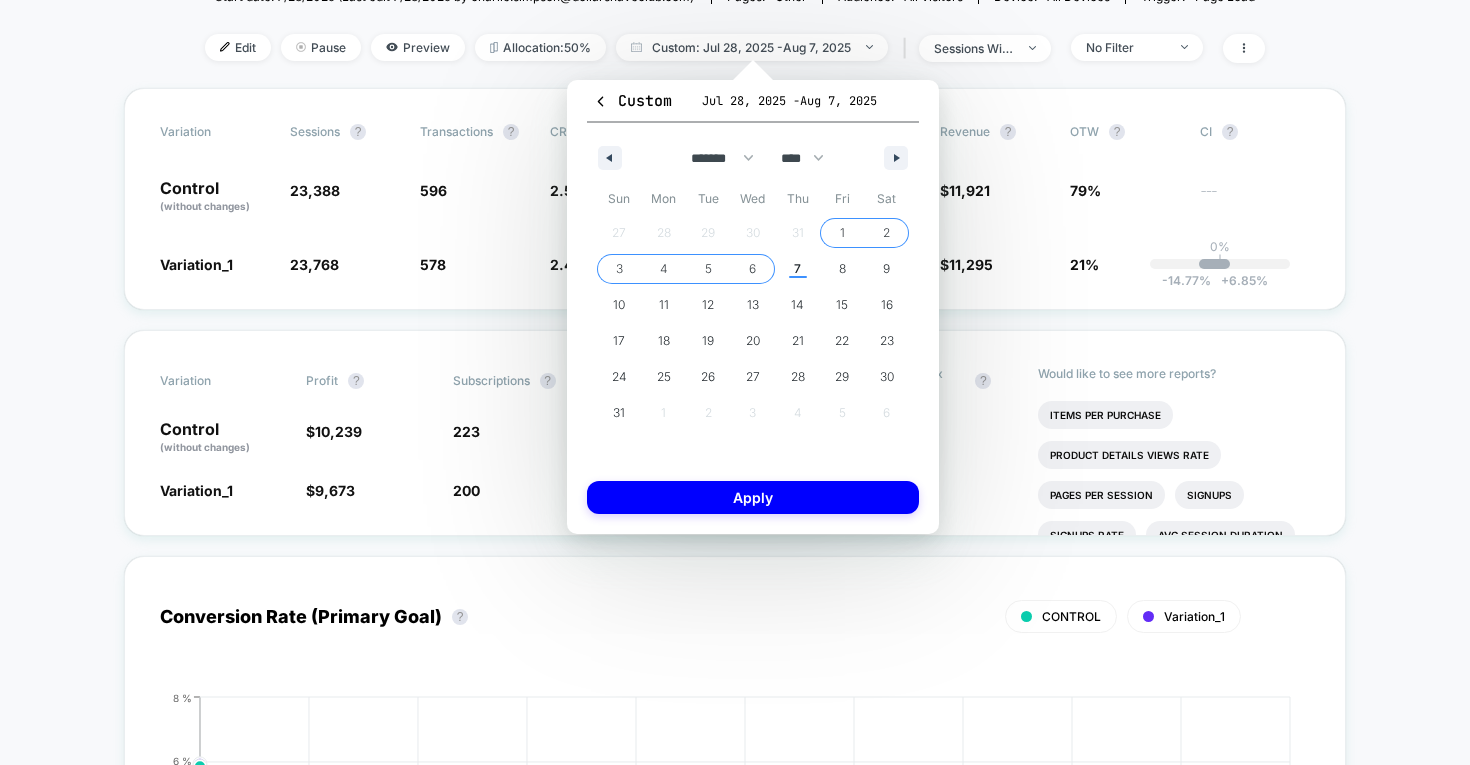 click on "6" at bounding box center (752, 269) 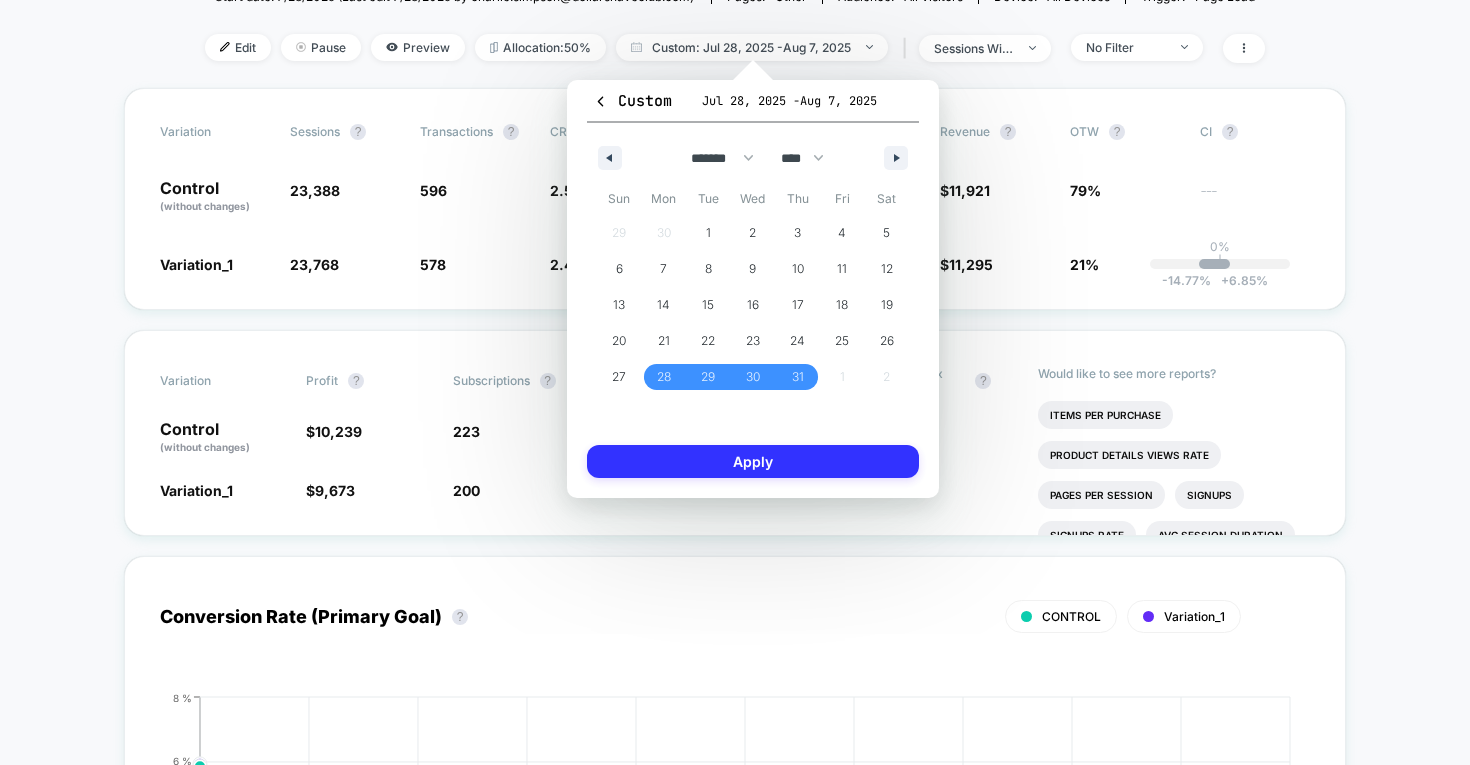 click on "Apply" at bounding box center (753, 461) 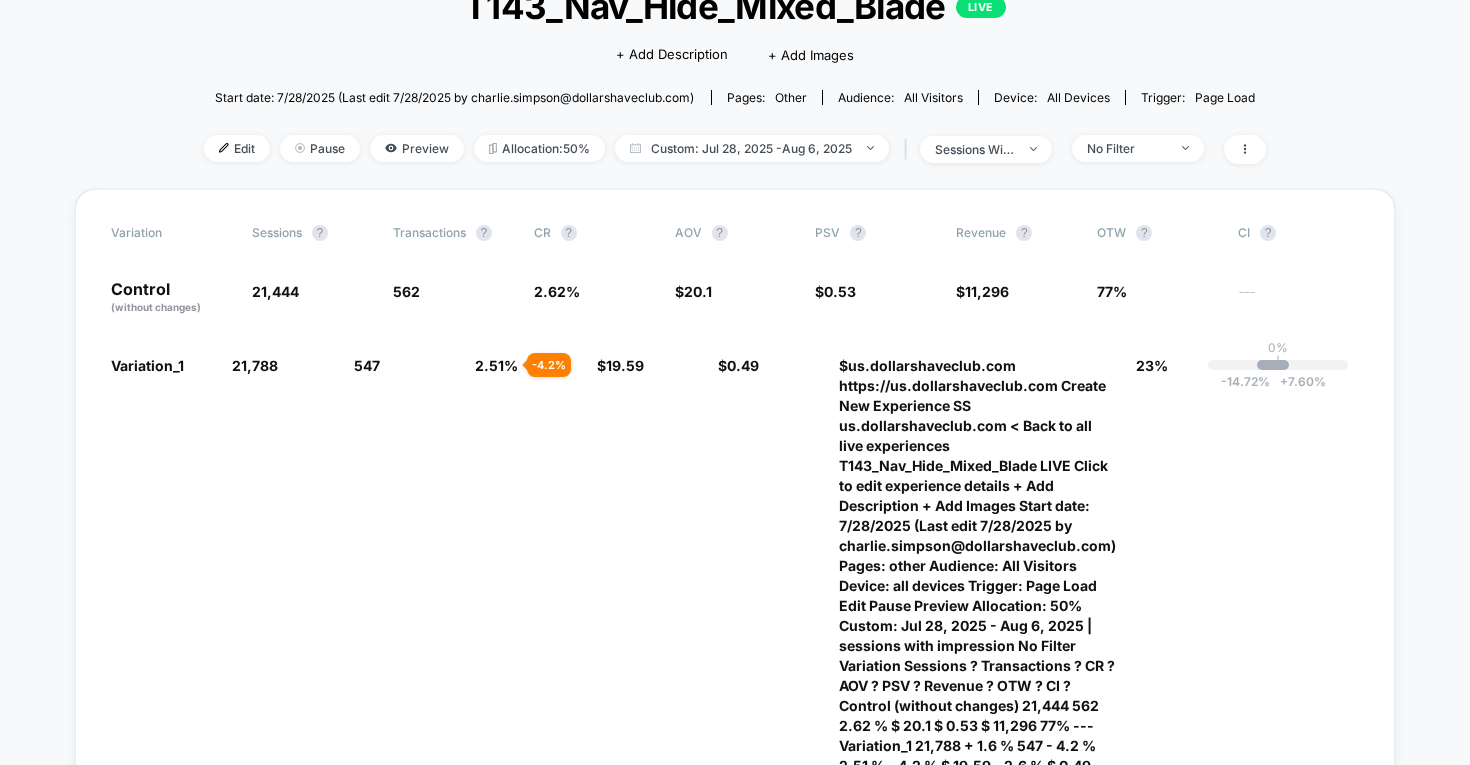 scroll, scrollTop: 92, scrollLeft: 0, axis: vertical 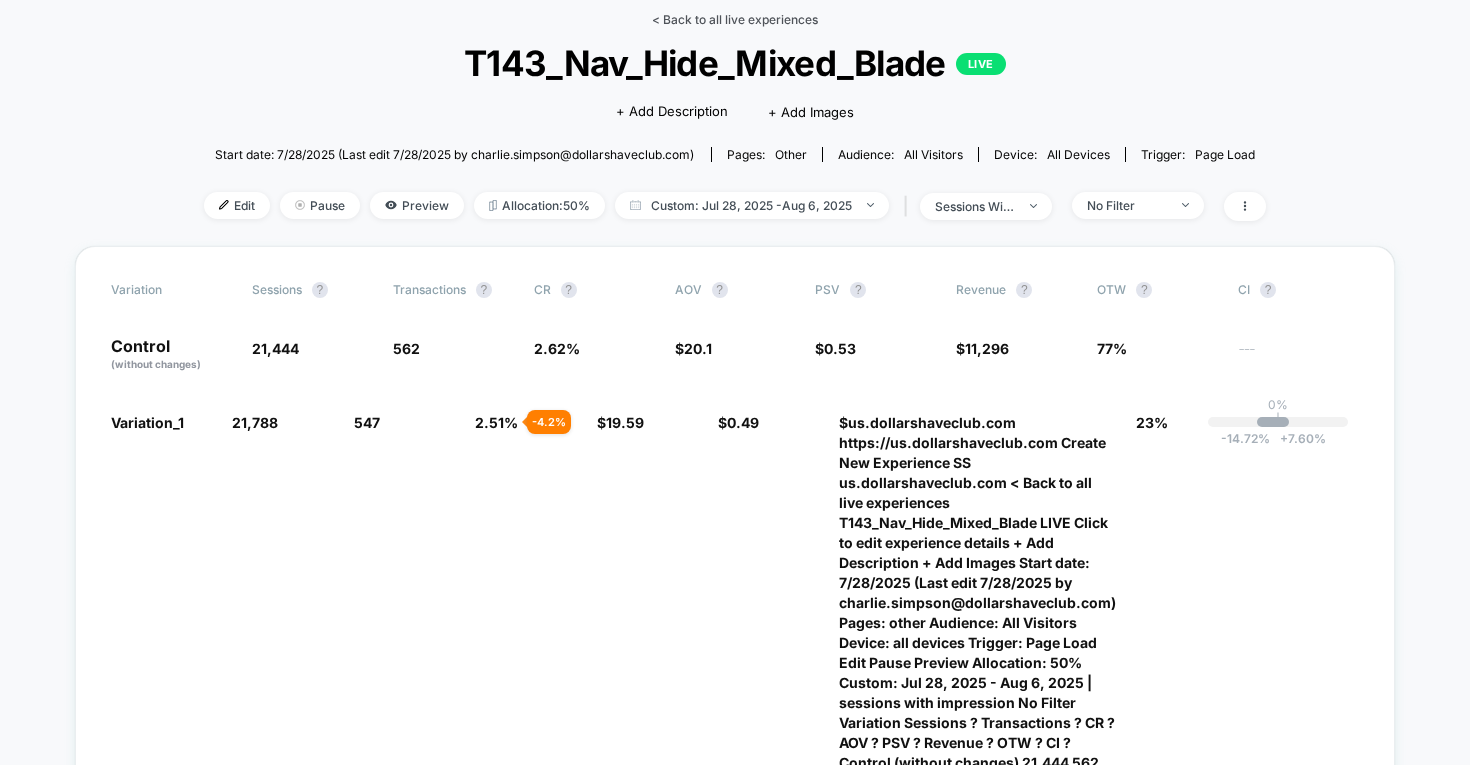 click on "< Back to all live experiences" at bounding box center (735, 19) 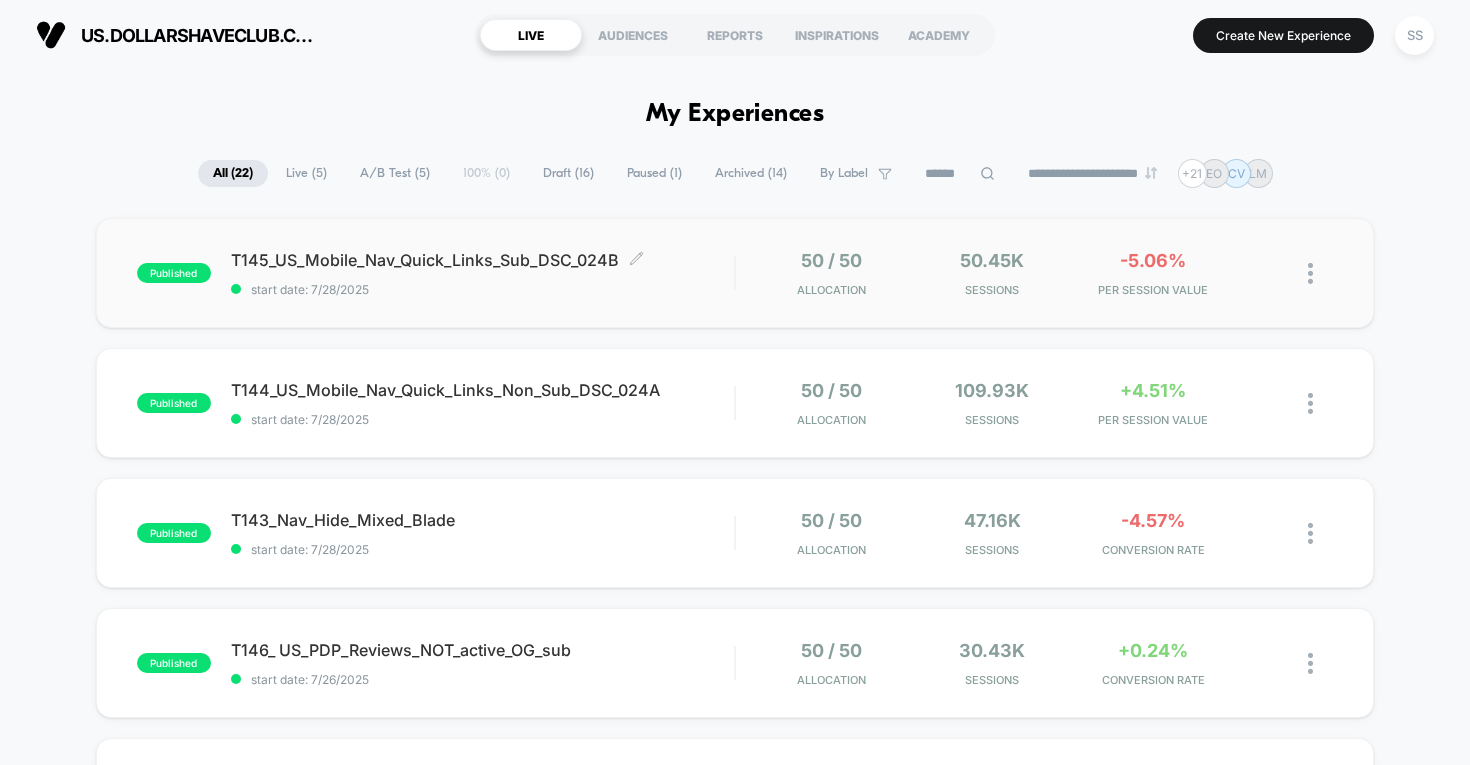 click on "T145_US_Mobile_Nav_Quick_Links_Sub_DSC_024B Click to edit experience details" at bounding box center (483, 260) 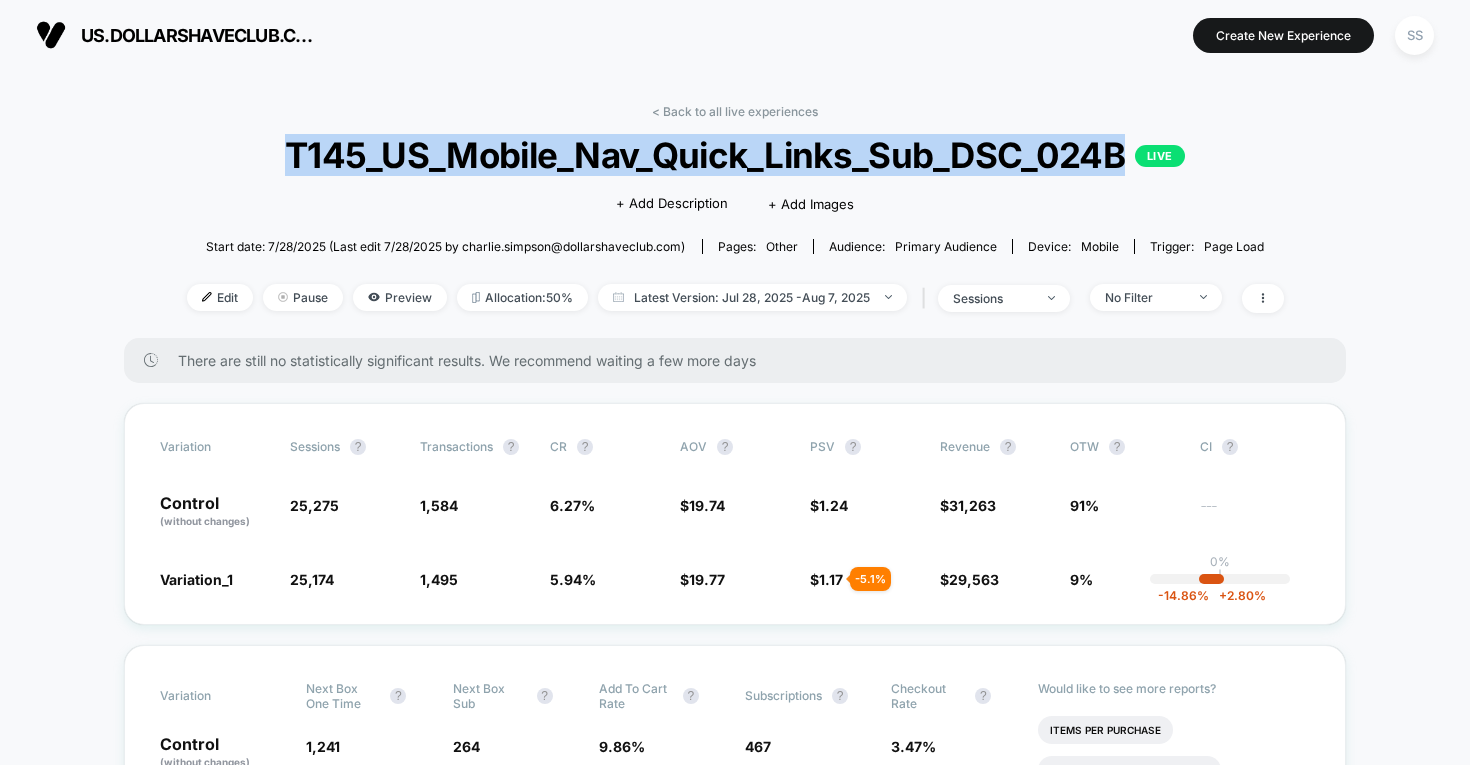 drag, startPoint x: 1126, startPoint y: 152, endPoint x: 286, endPoint y: 154, distance: 840.0024 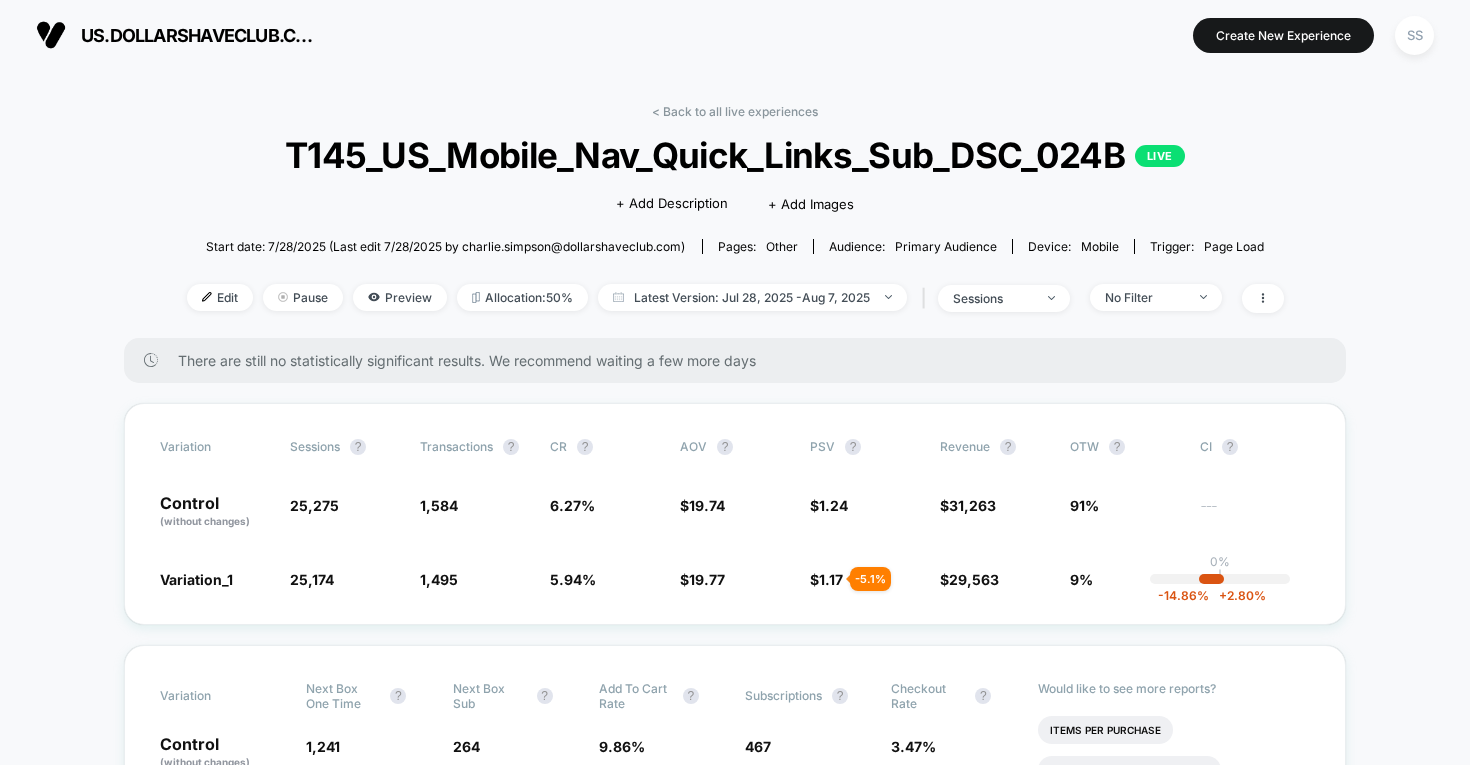click on "Click to edit experience details + Add Description + Add Images" at bounding box center [735, 202] 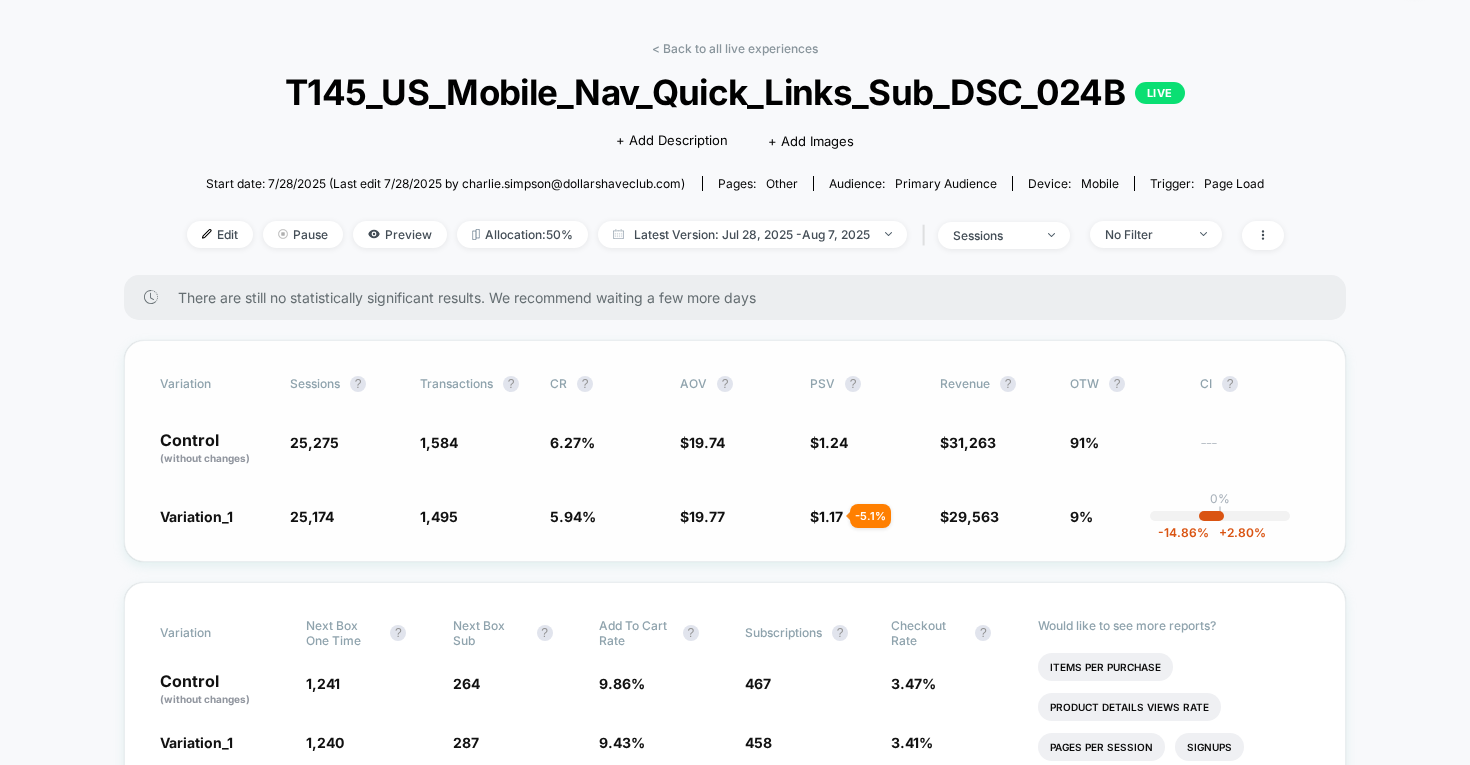 scroll, scrollTop: 88, scrollLeft: 0, axis: vertical 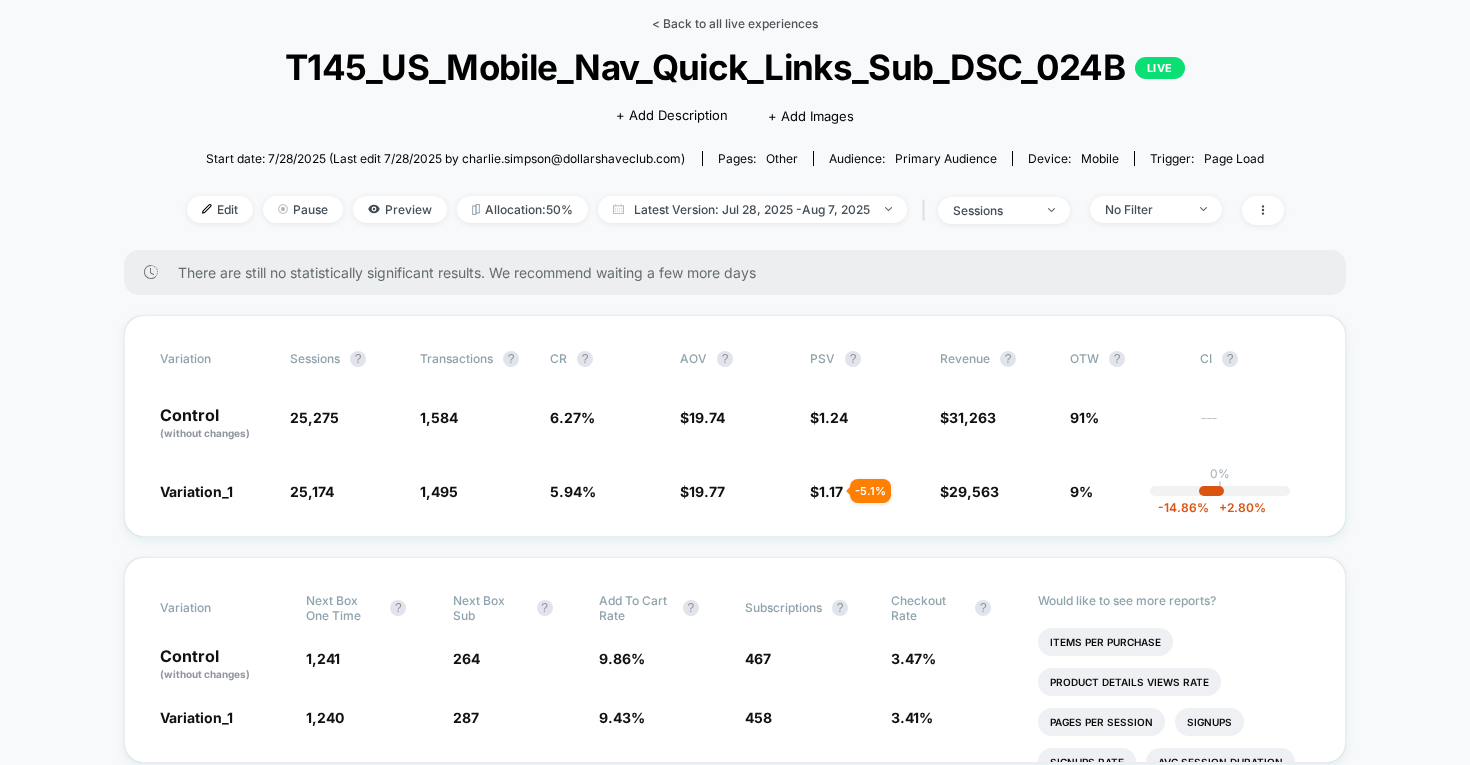 click on "< Back to all live experiences" at bounding box center [735, 23] 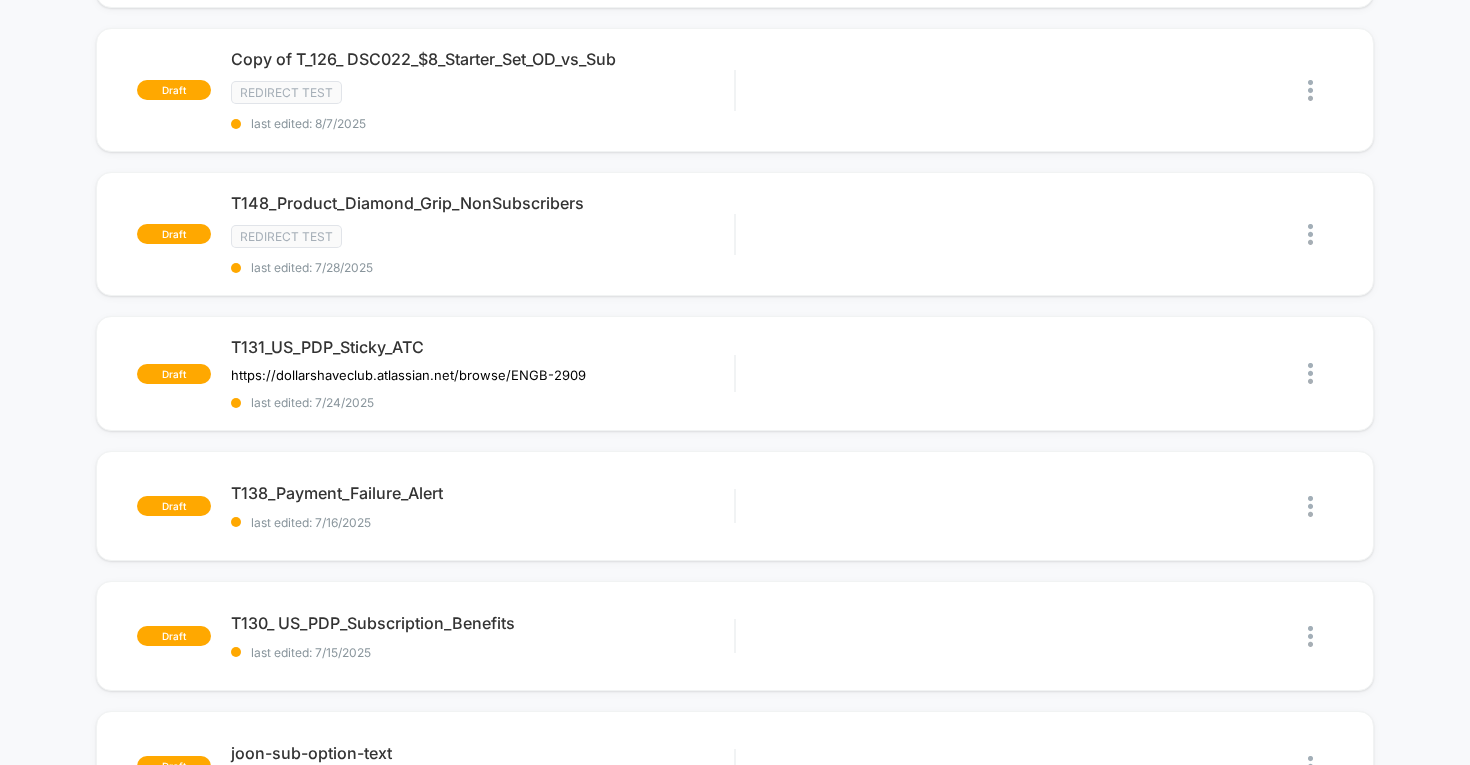 scroll, scrollTop: 0, scrollLeft: 0, axis: both 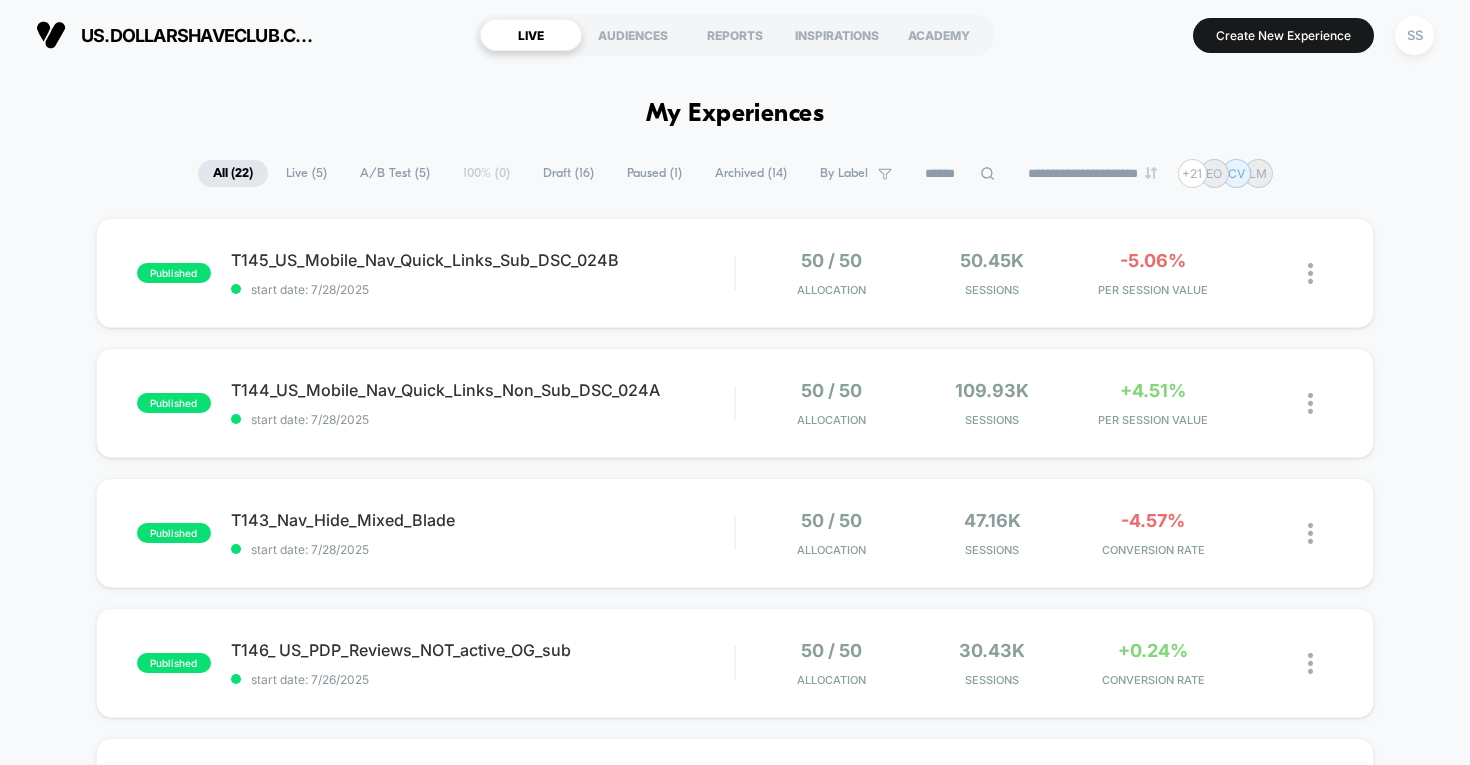 click on "Archived ( 14 )" at bounding box center (751, 173) 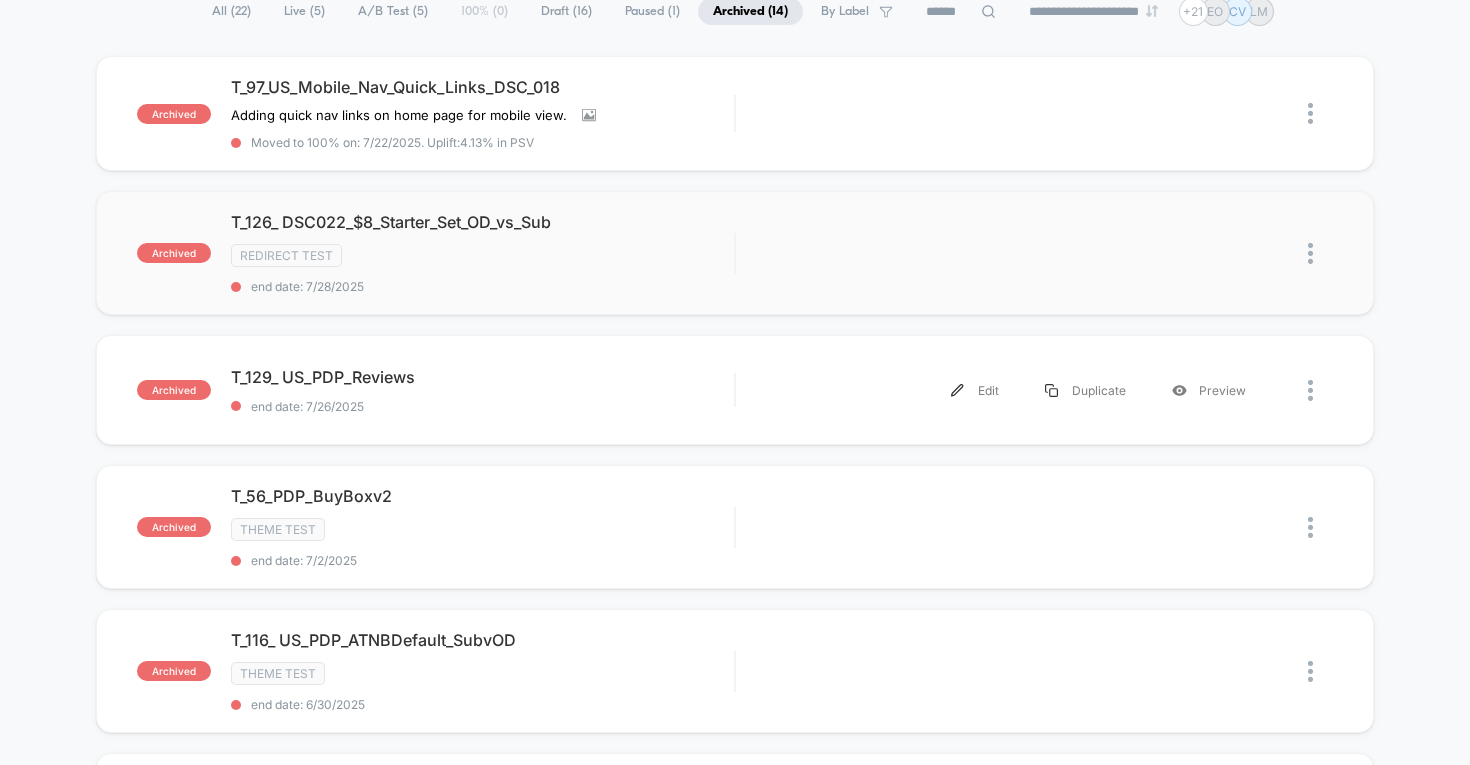 scroll, scrollTop: 132, scrollLeft: 0, axis: vertical 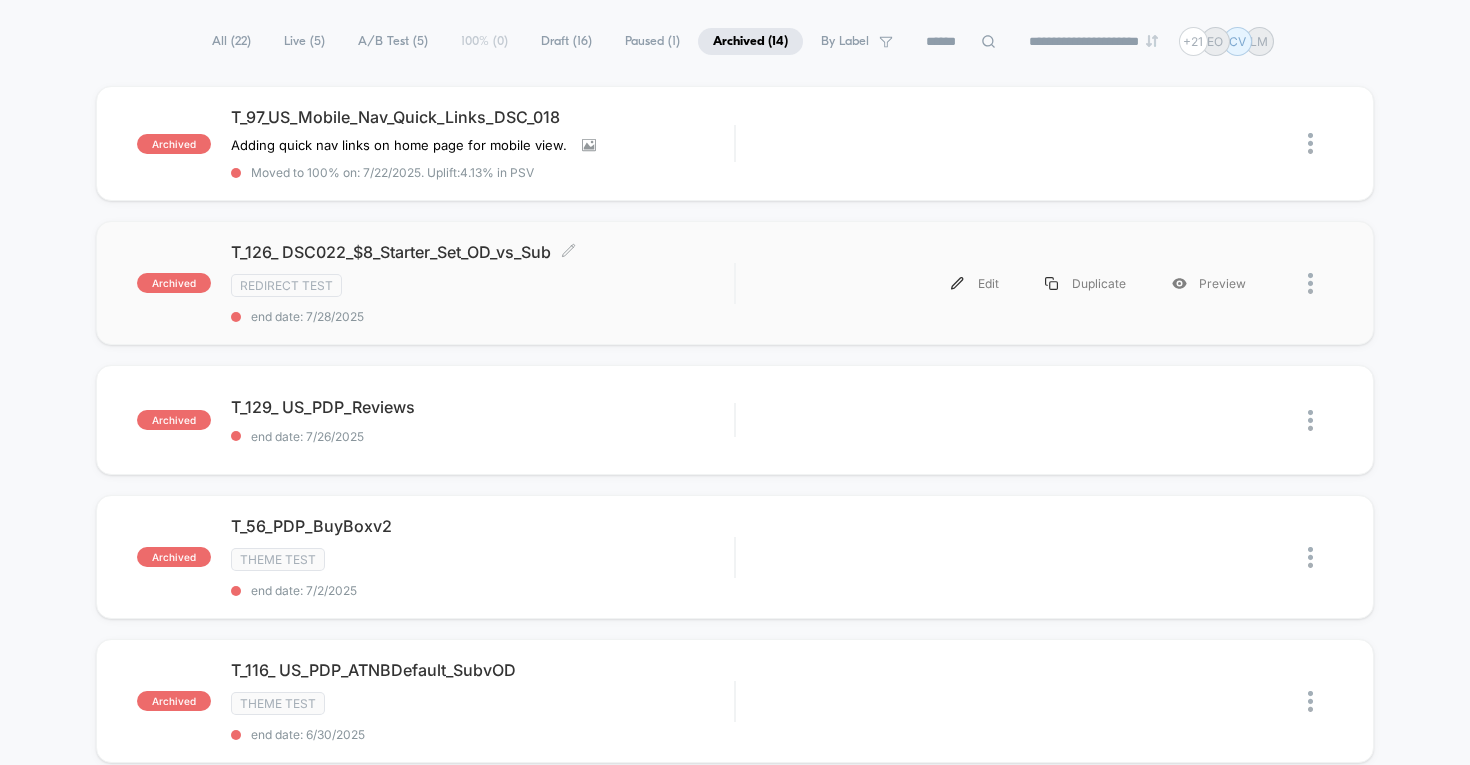 click on "T_126_ DSC022_$8_Starter_Set_OD_vs_Sub Click to edit experience details" at bounding box center [483, 252] 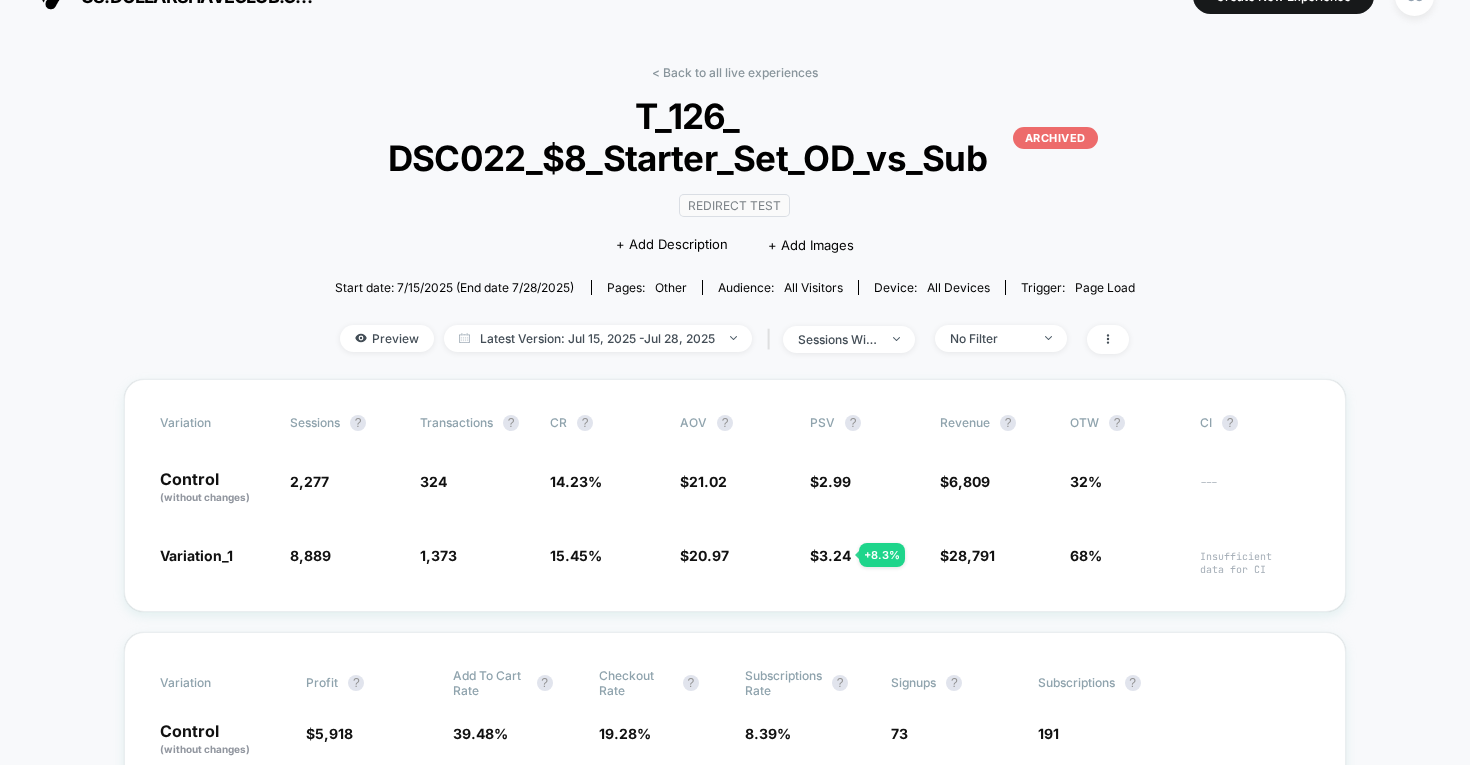 scroll, scrollTop: 0, scrollLeft: 0, axis: both 